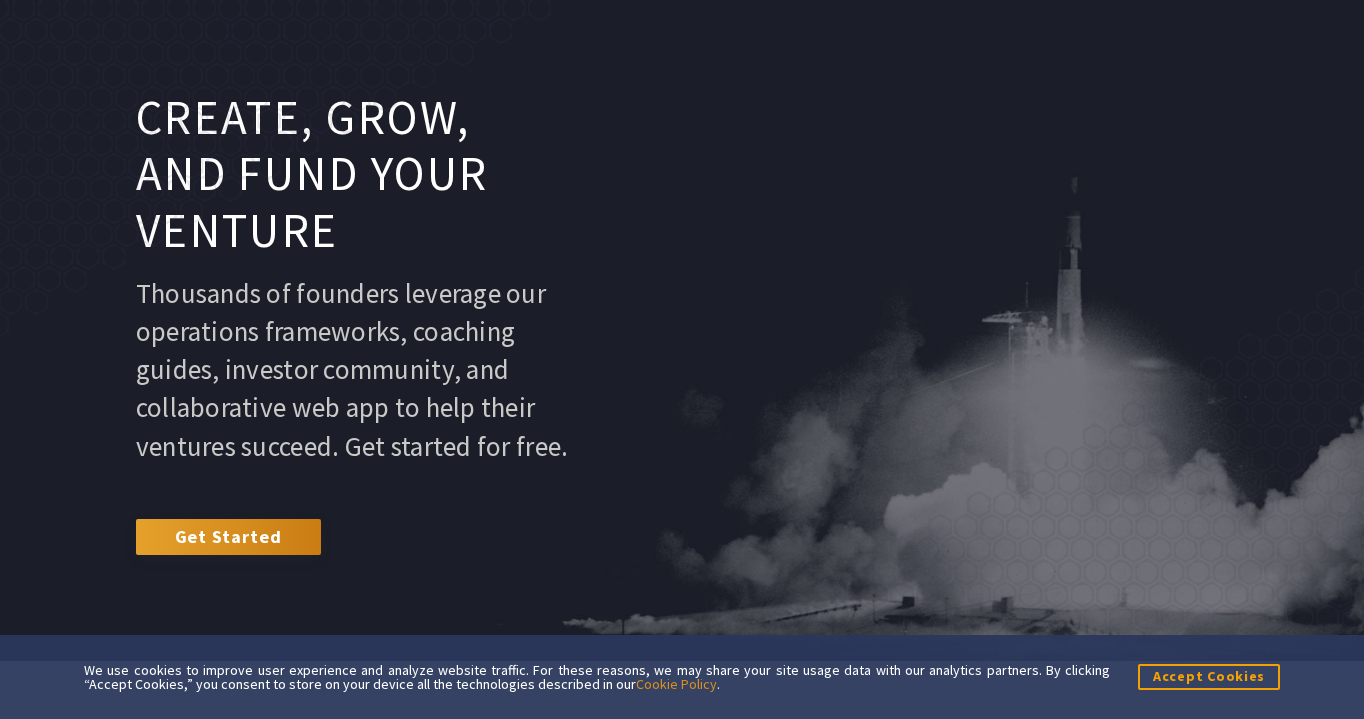 scroll, scrollTop: 0, scrollLeft: 0, axis: both 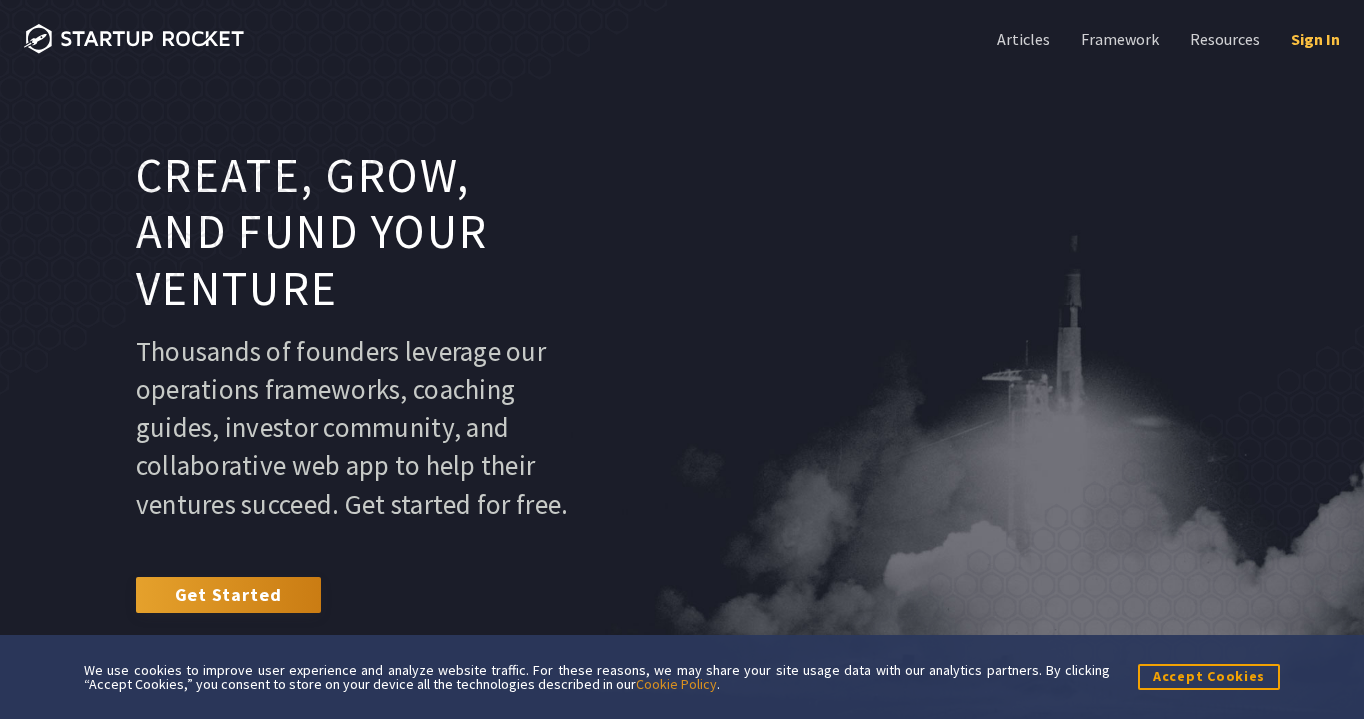 click on "Sign In" at bounding box center (1313, 39) 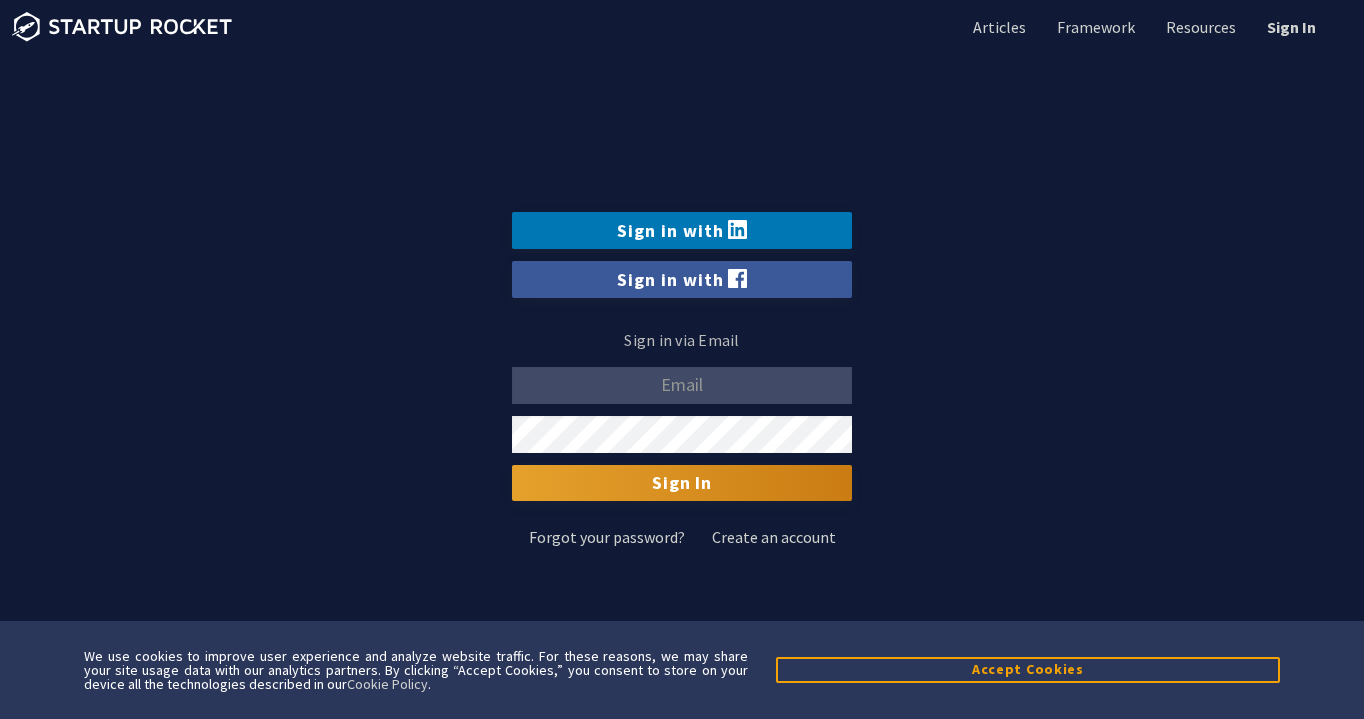 scroll, scrollTop: 0, scrollLeft: 0, axis: both 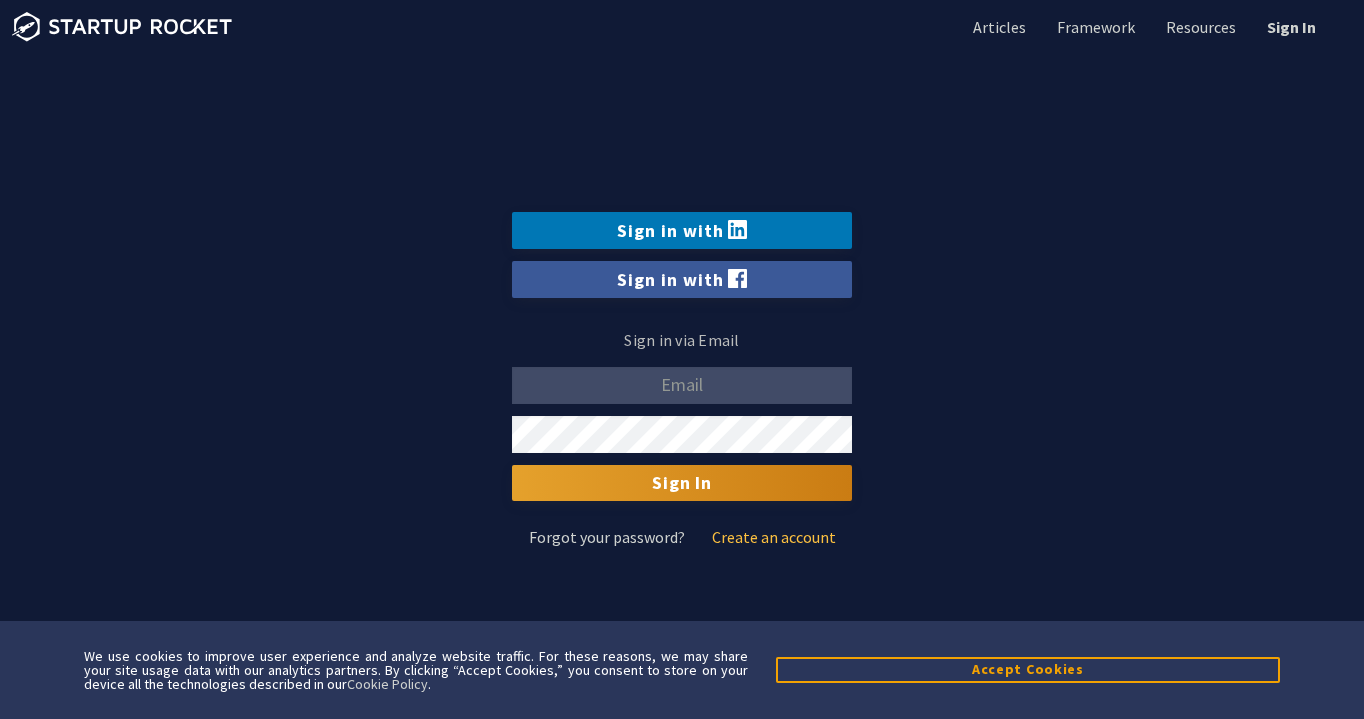 click on "Create an account" at bounding box center [774, 537] 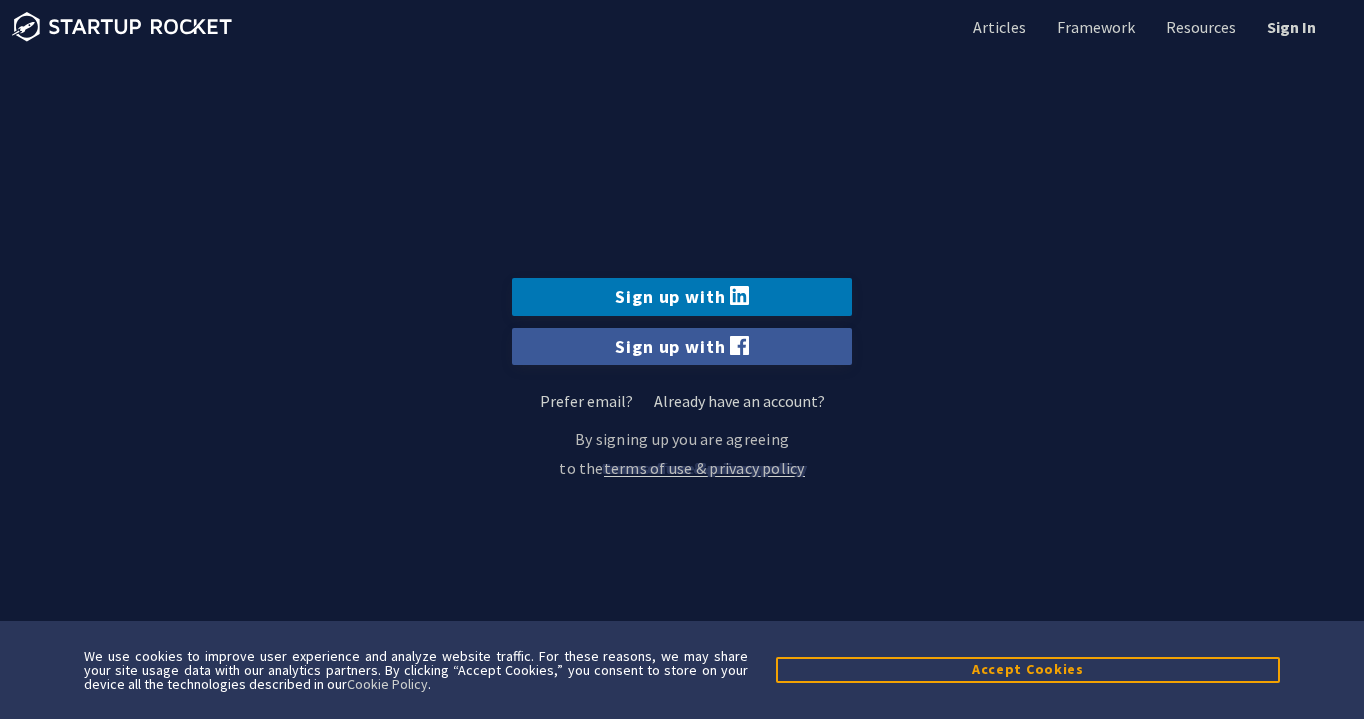 scroll, scrollTop: 0, scrollLeft: 0, axis: both 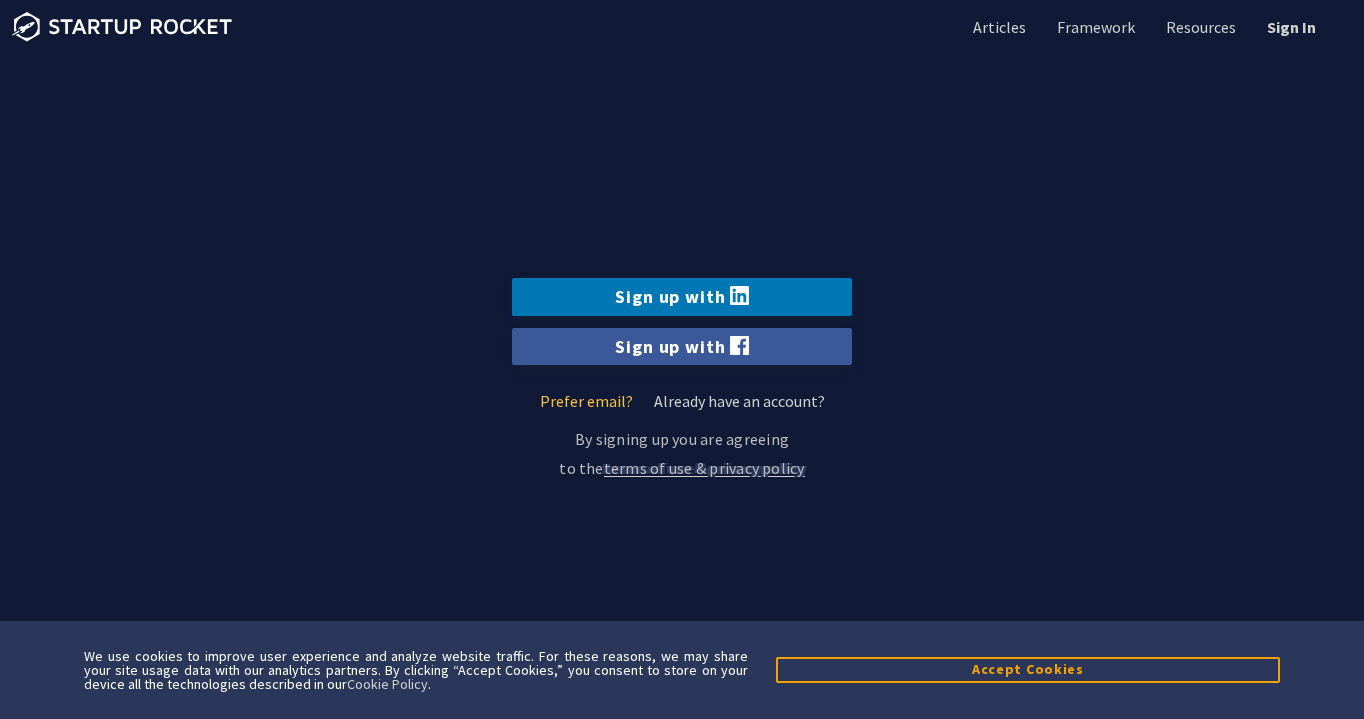 click on "Prefer email?" at bounding box center [586, 401] 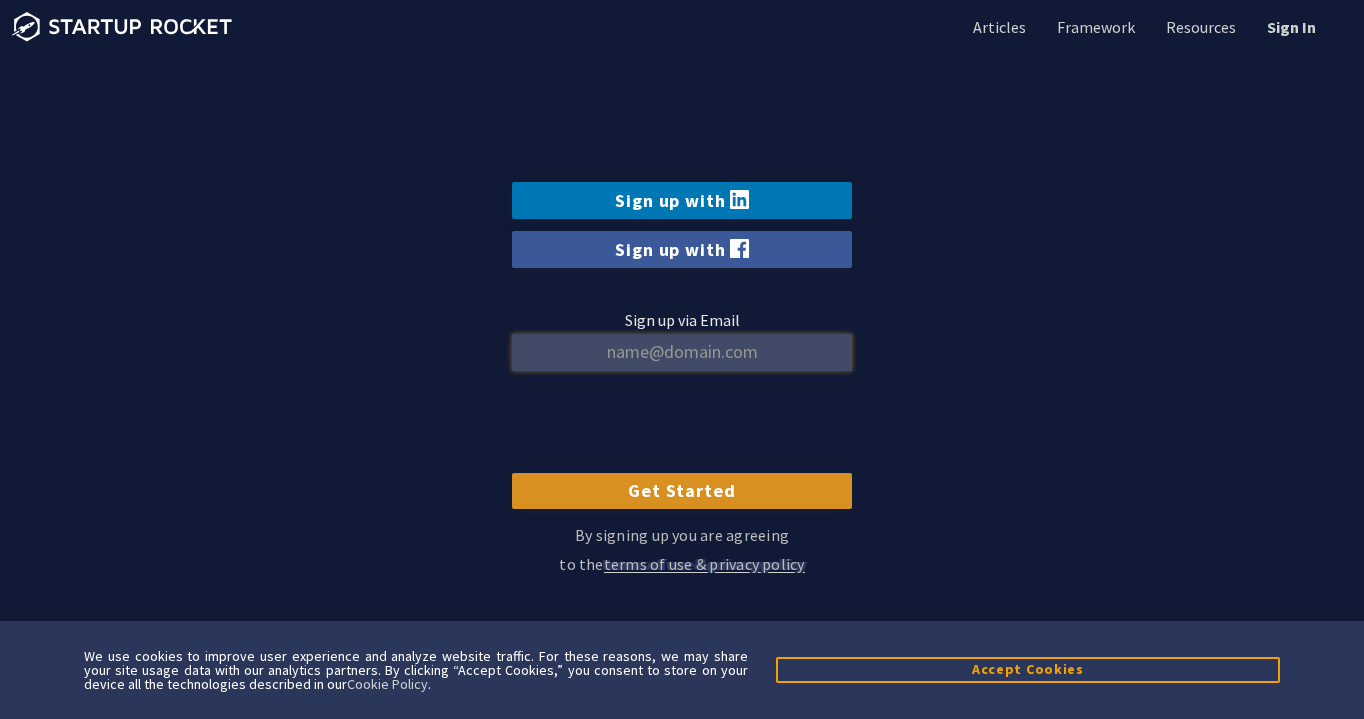 click on "Sign up via Email" at bounding box center (682, 352) 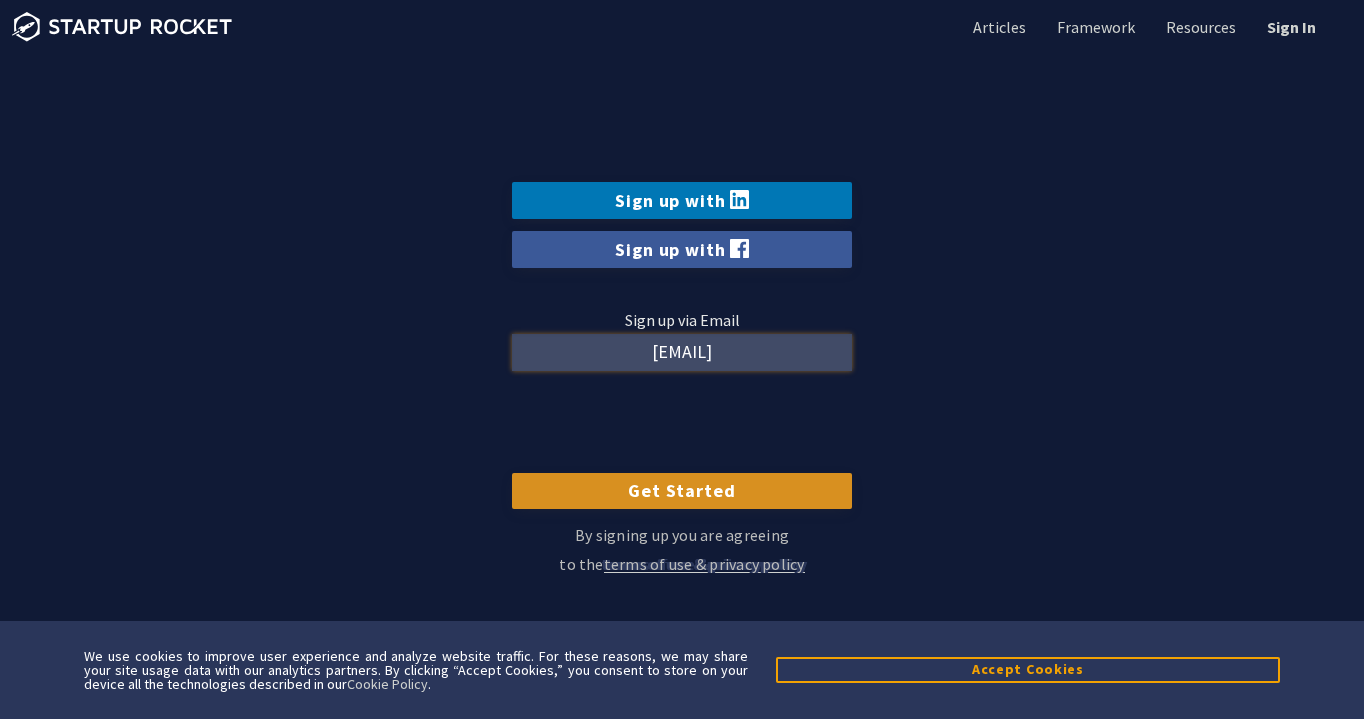 type on "[EMAIL]" 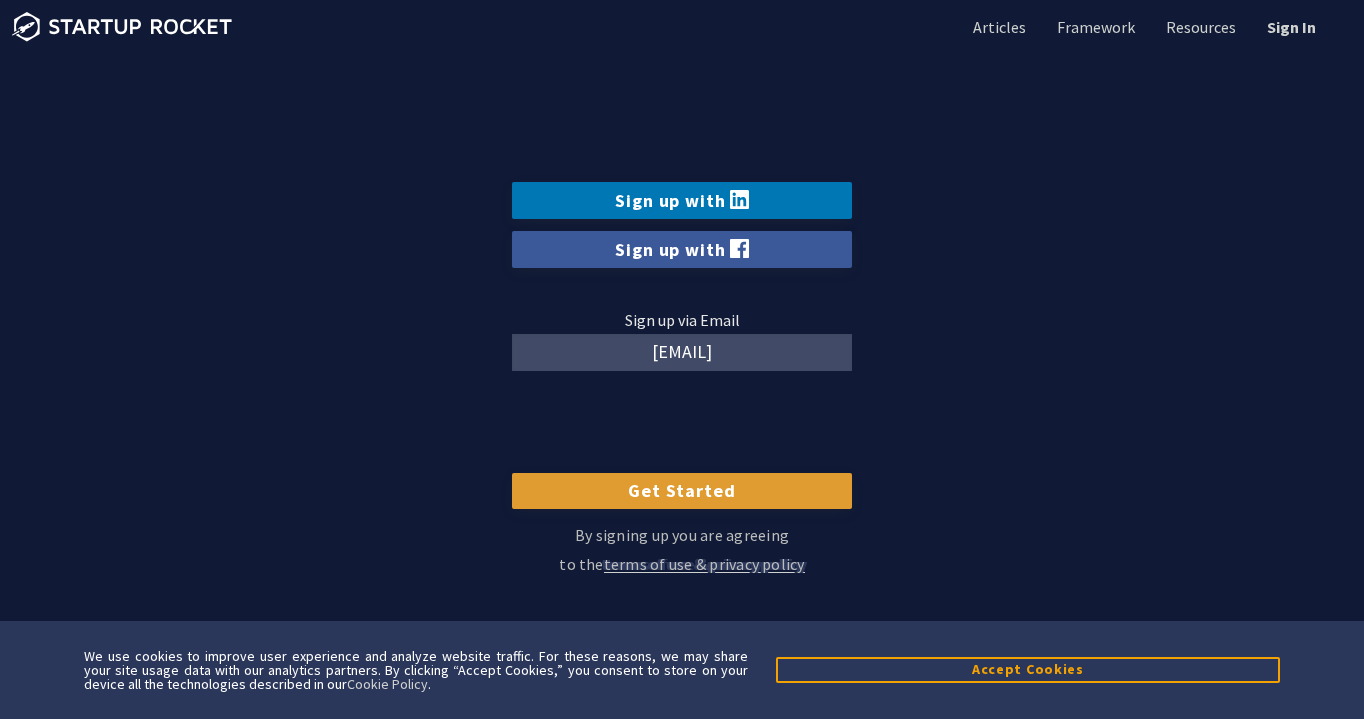 click on "Get Started" at bounding box center (682, 491) 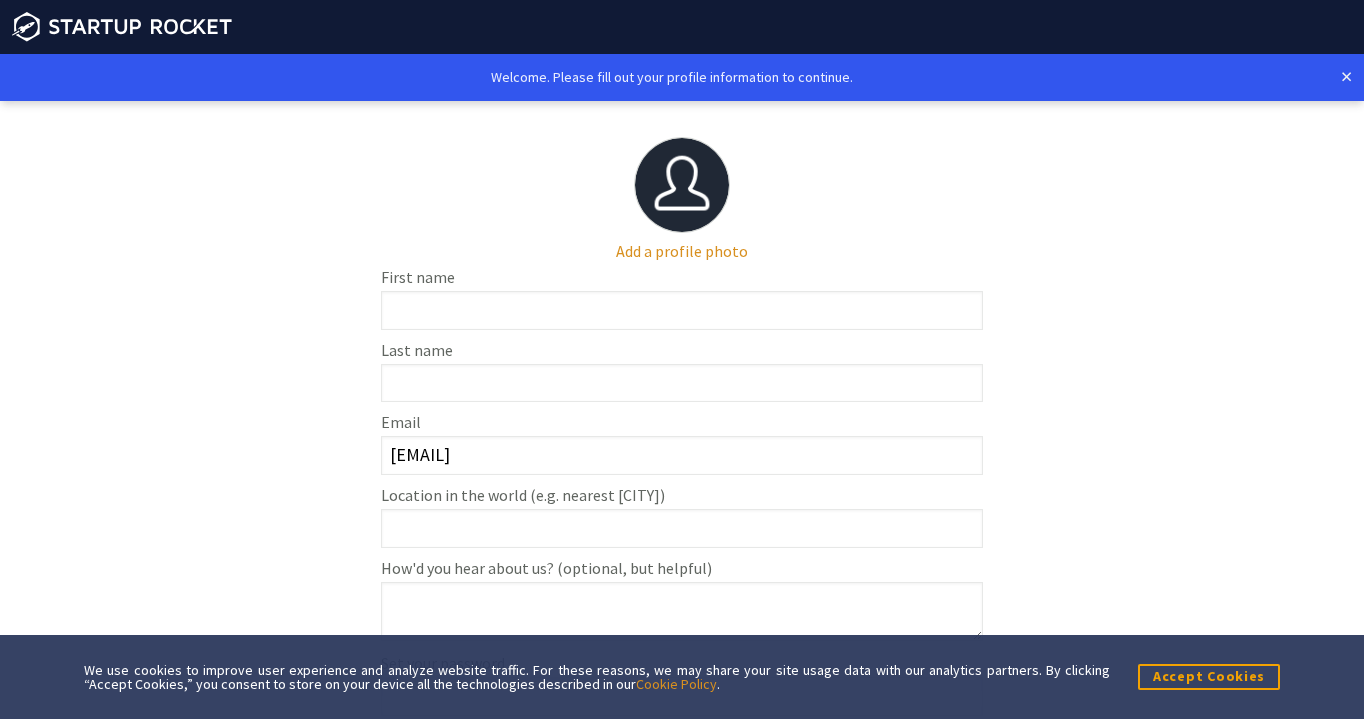 scroll, scrollTop: 0, scrollLeft: 0, axis: both 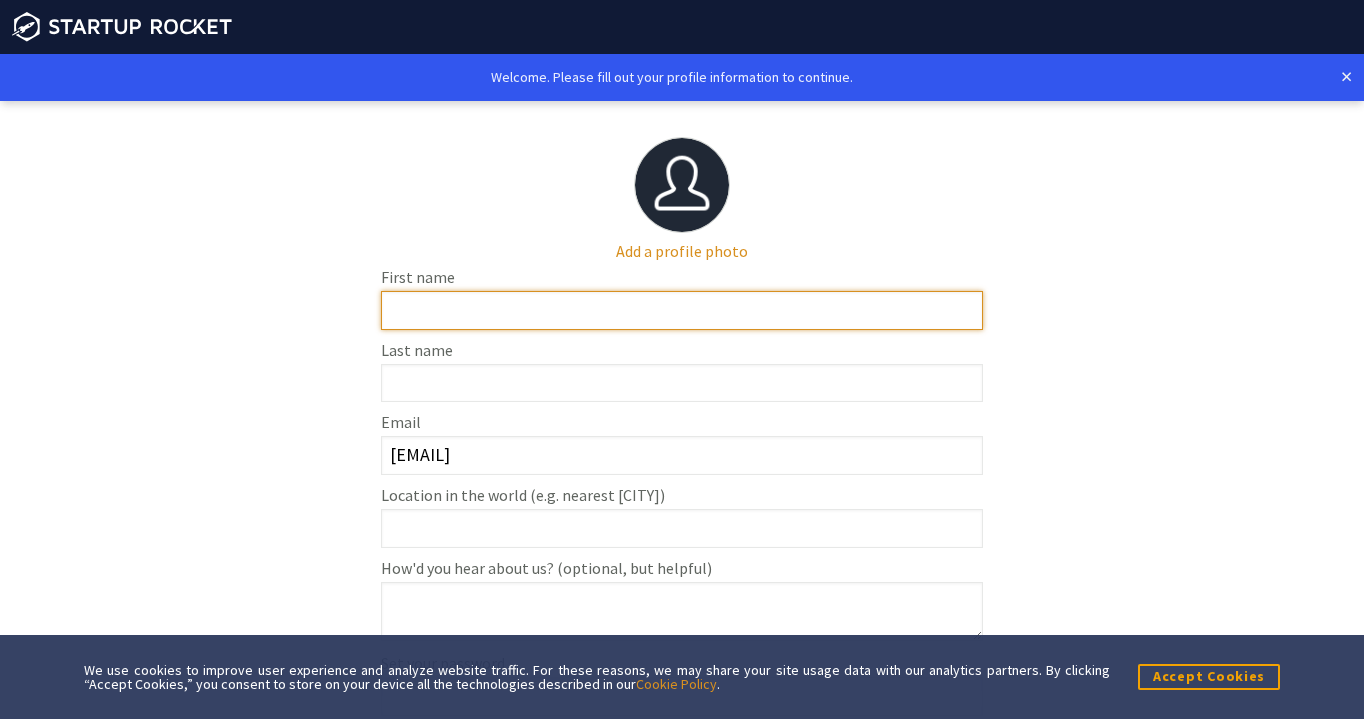 click on "First name" at bounding box center (682, 310) 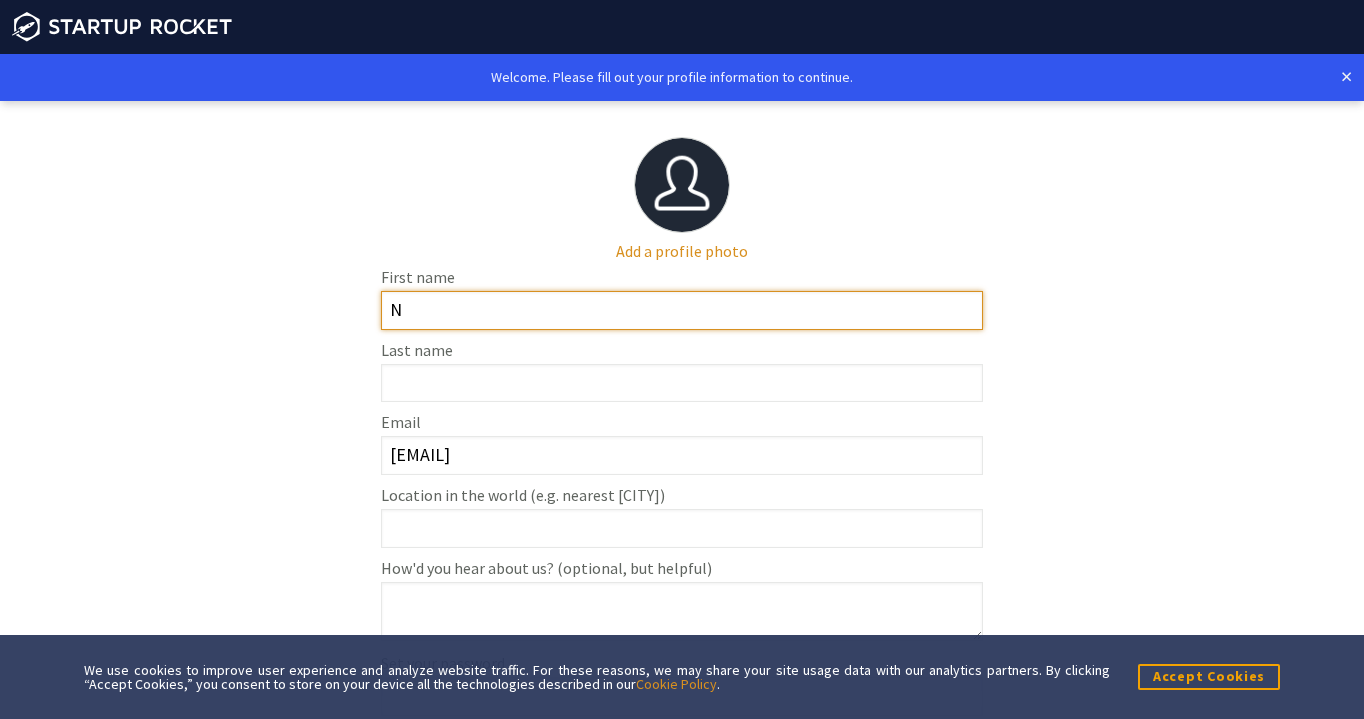 type on "[FIRST]" 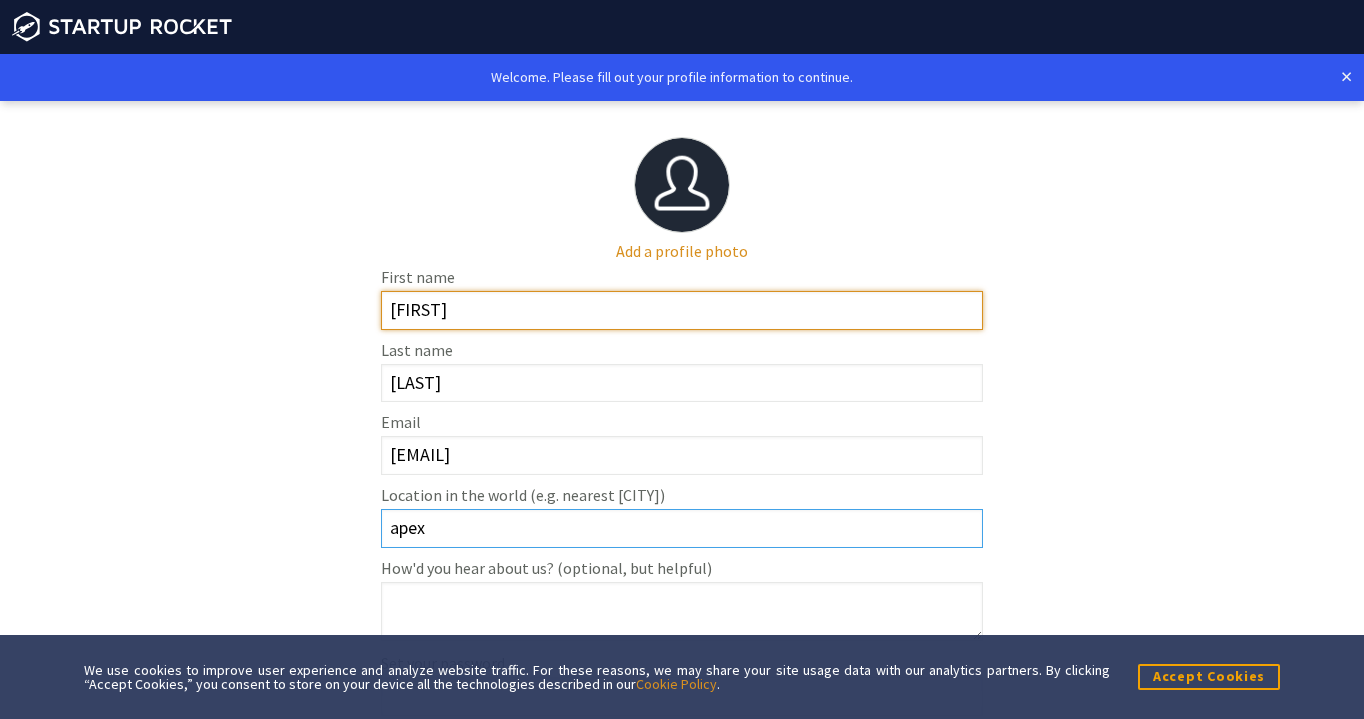 scroll, scrollTop: 85, scrollLeft: 0, axis: vertical 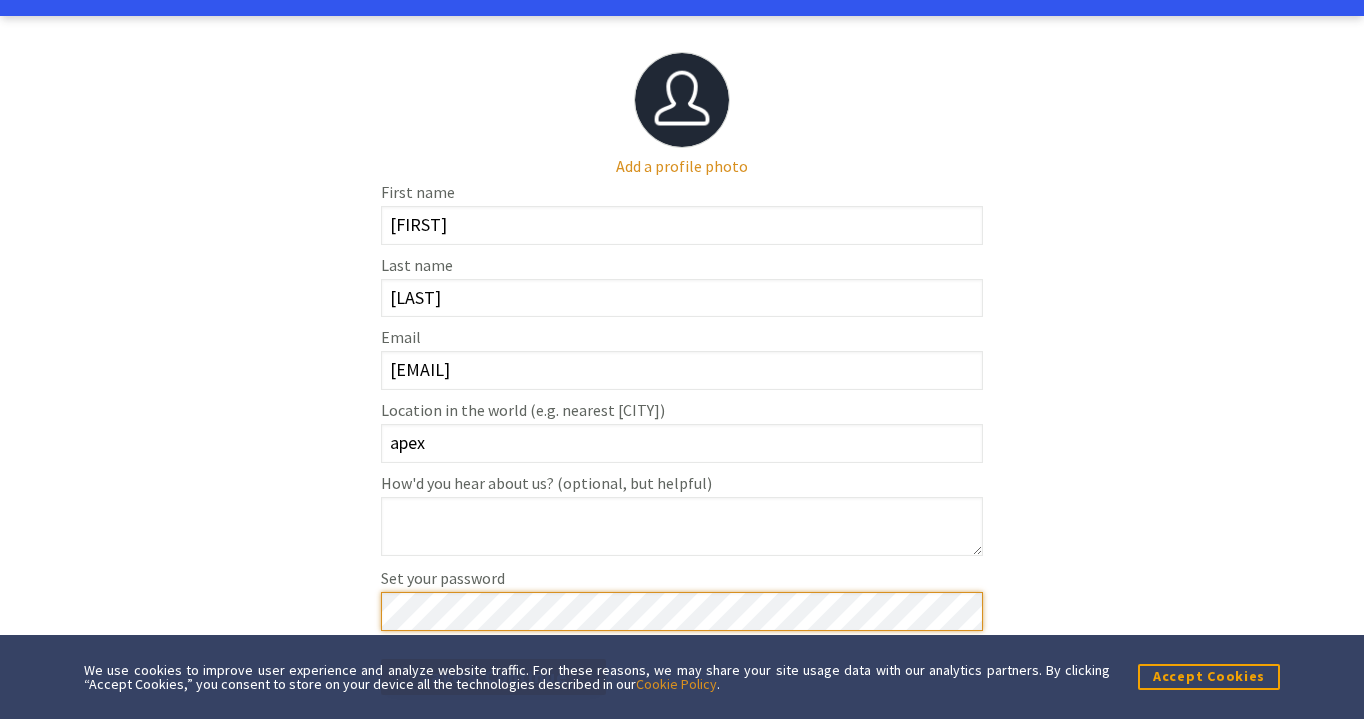 click on "Save & Continue" at bounding box center [493, 677] 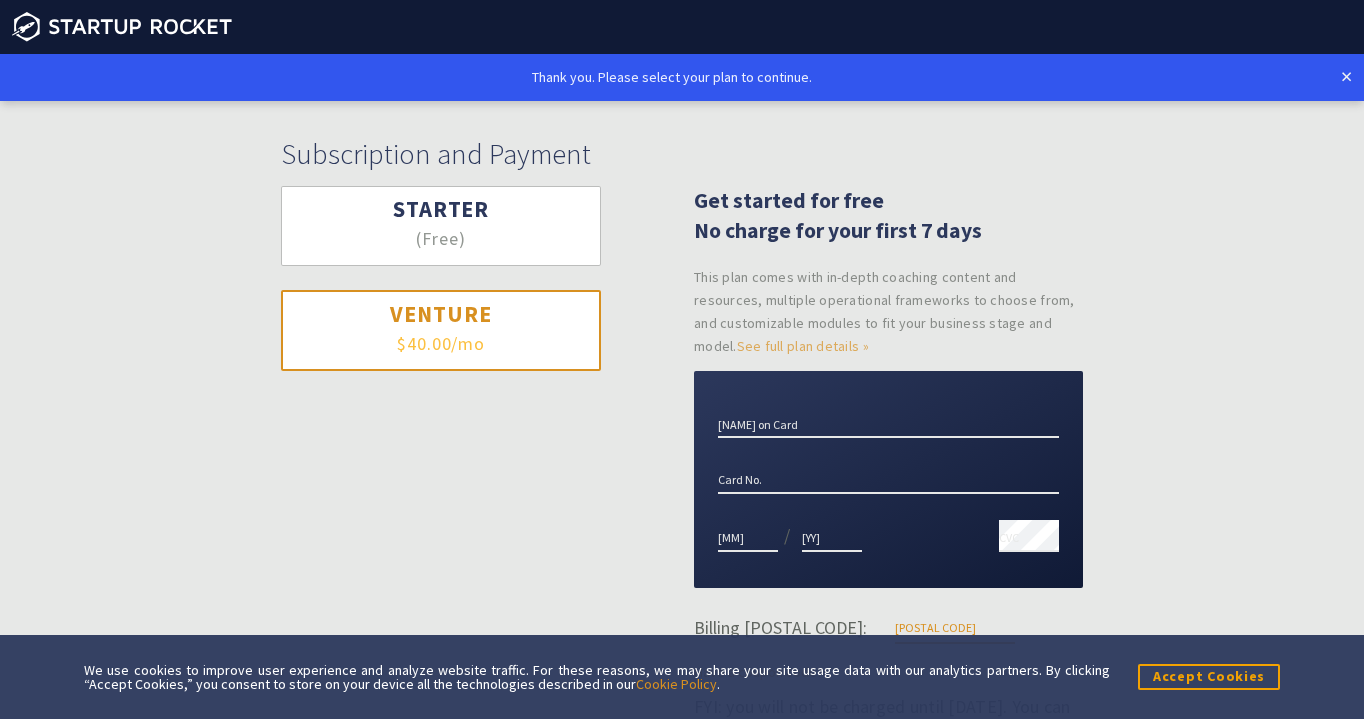 scroll, scrollTop: 0, scrollLeft: 0, axis: both 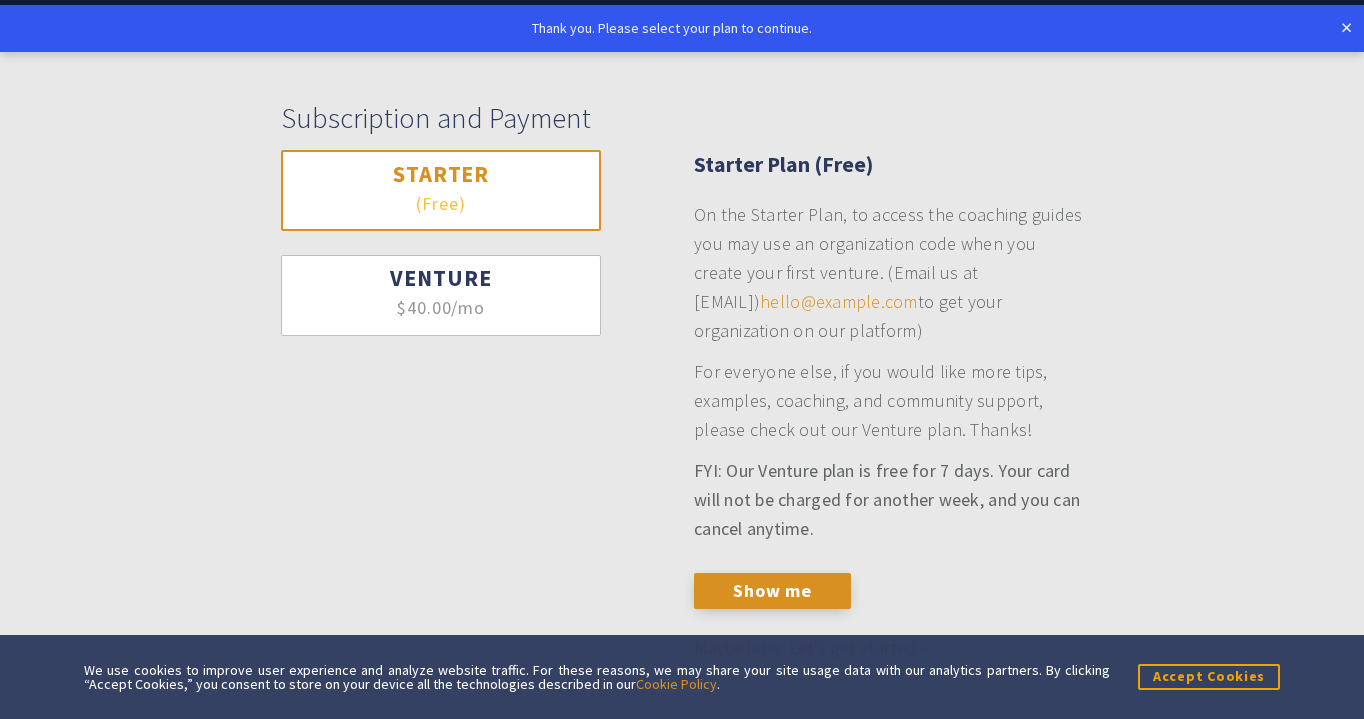 click on "Starter
(Free)" at bounding box center [441, 190] 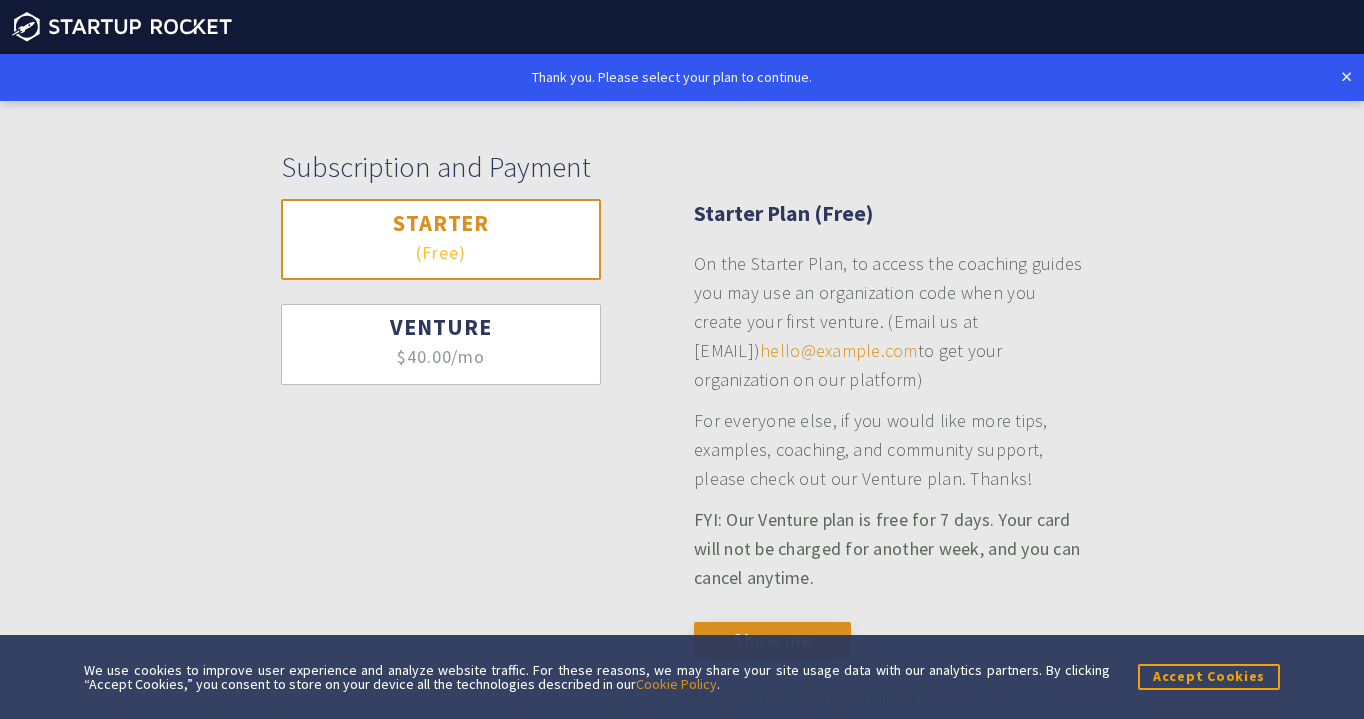 scroll, scrollTop: 49, scrollLeft: 0, axis: vertical 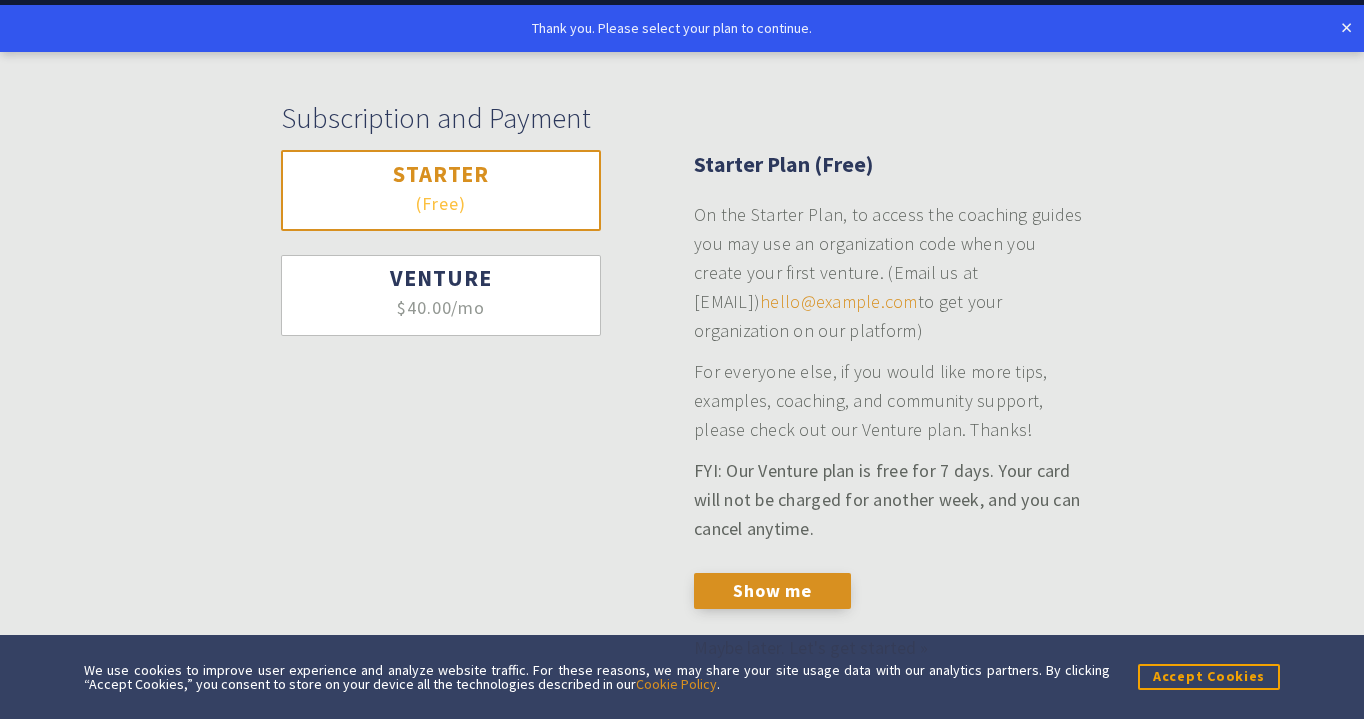 click on "×" at bounding box center (1346, 27) 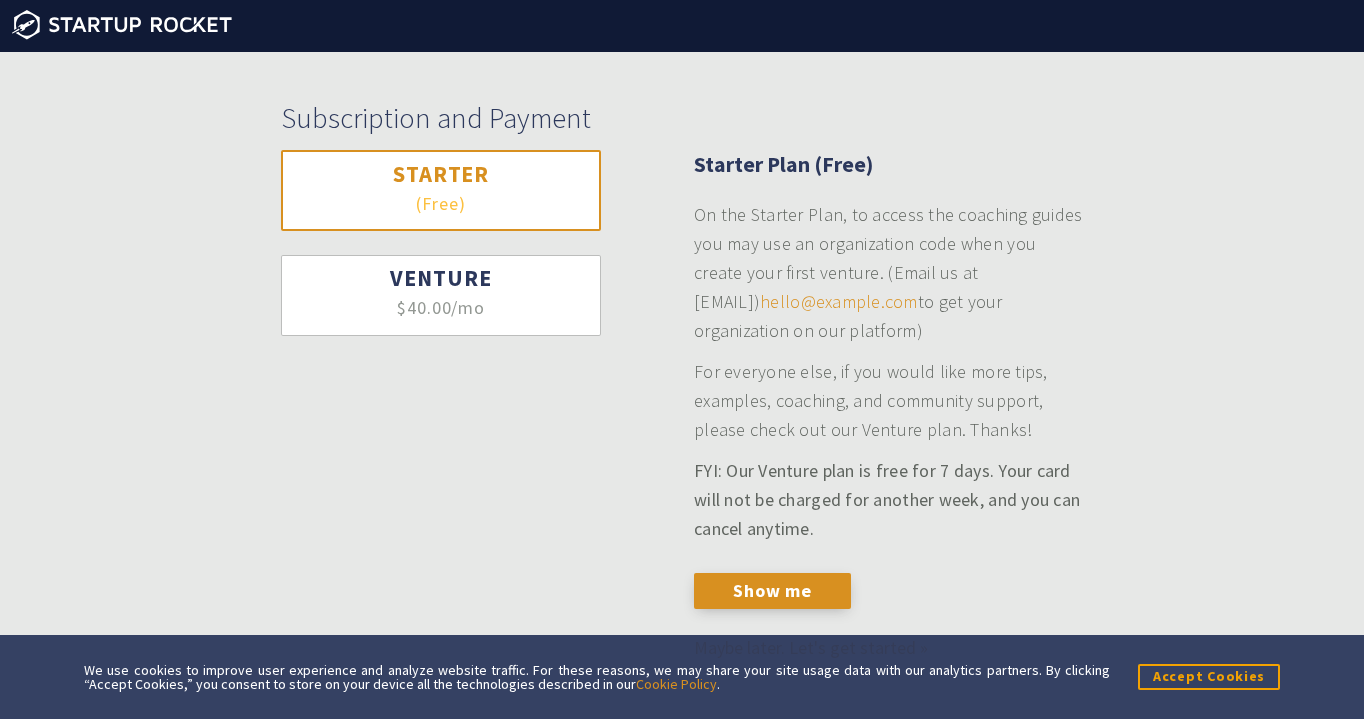 scroll, scrollTop: 0, scrollLeft: 0, axis: both 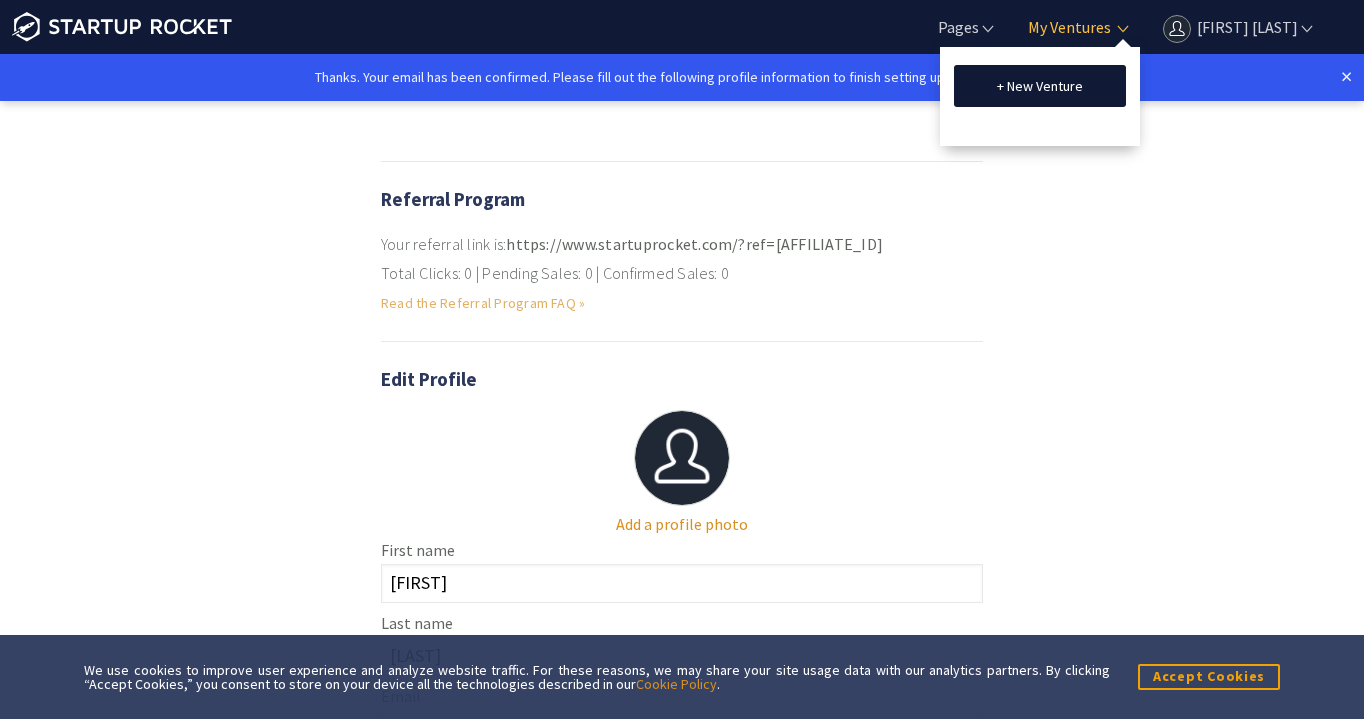 click on "My Ventures" at bounding box center [965, 27] 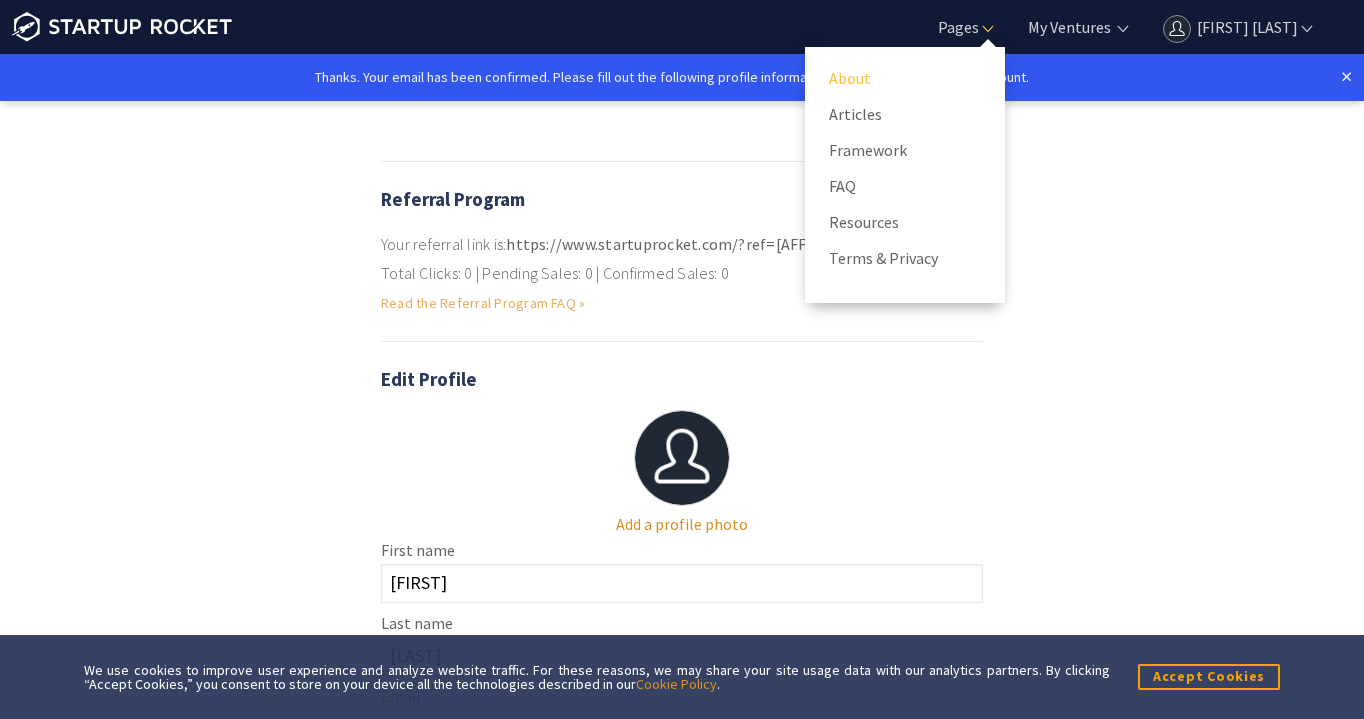 click on "About" at bounding box center [905, 78] 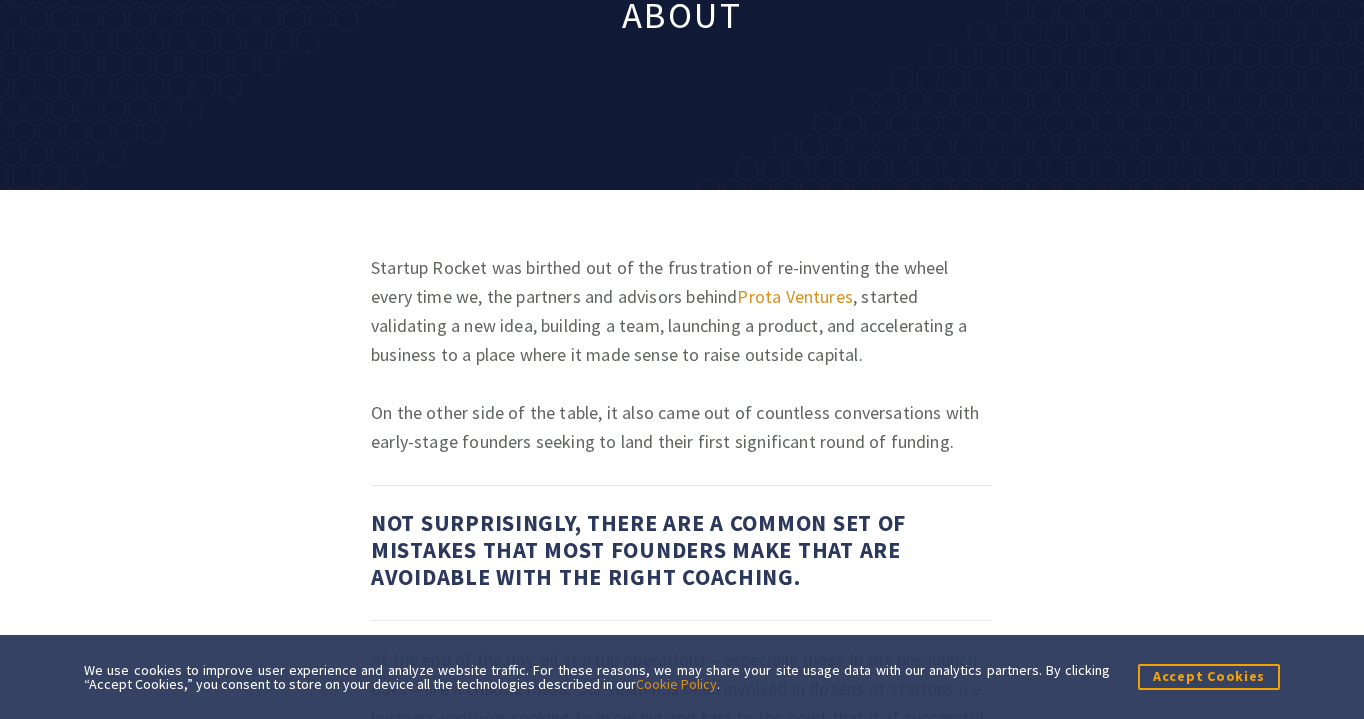 scroll, scrollTop: 153, scrollLeft: 0, axis: vertical 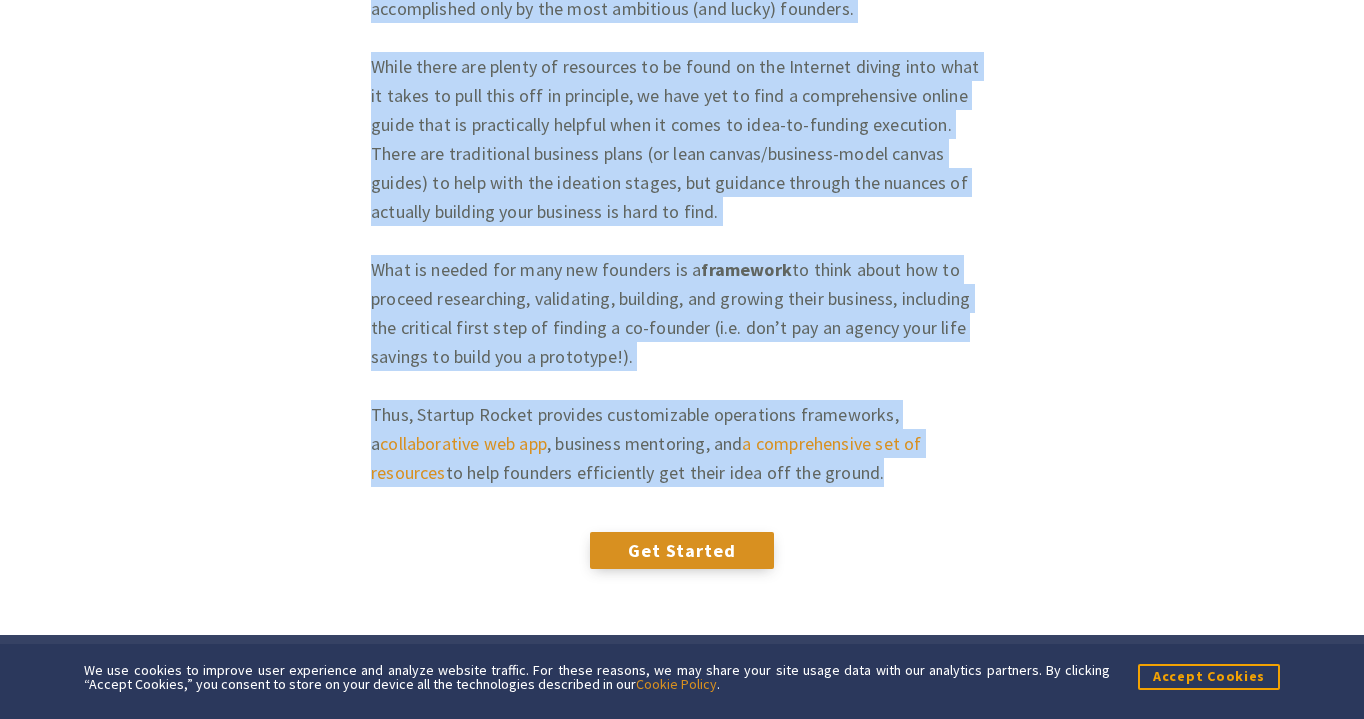 drag, startPoint x: 364, startPoint y: 257, endPoint x: 916, endPoint y: 522, distance: 612.31445 